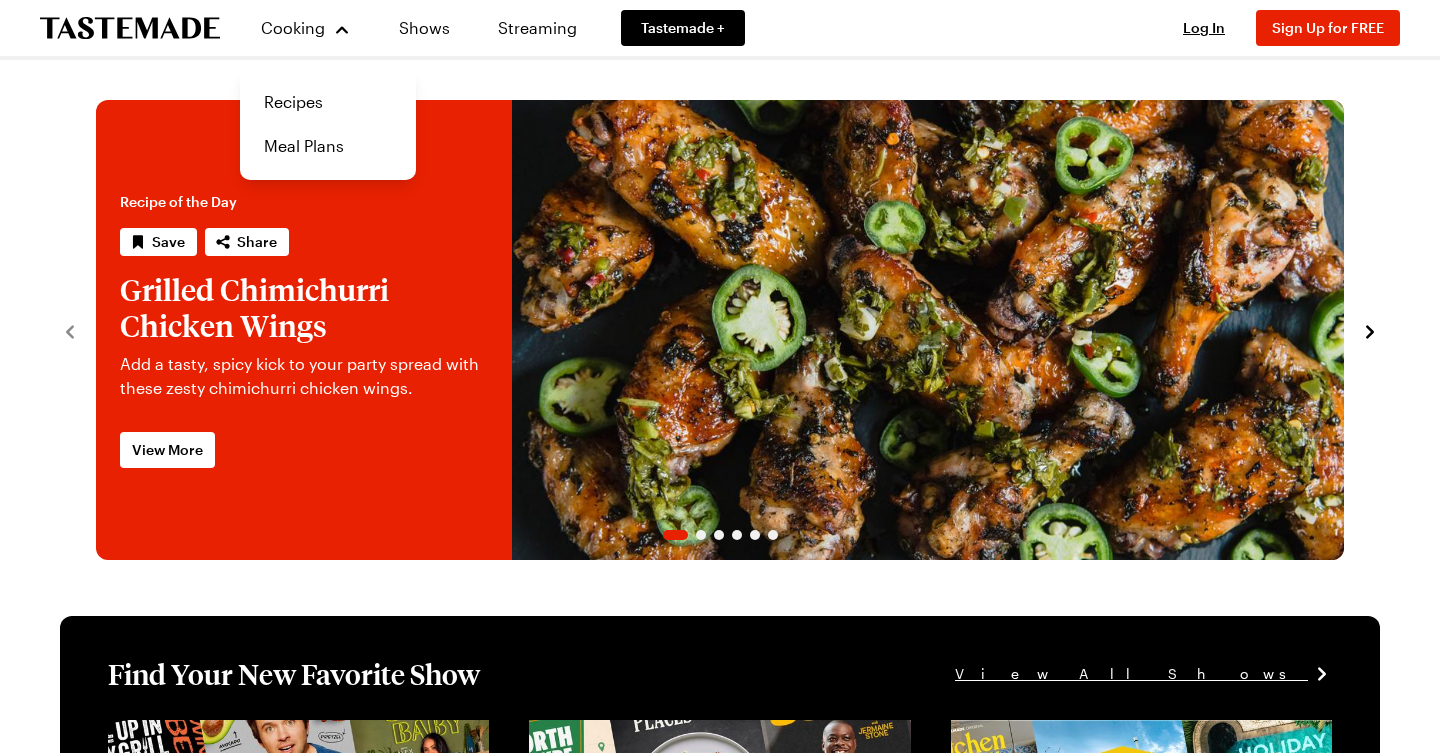 scroll, scrollTop: 0, scrollLeft: 0, axis: both 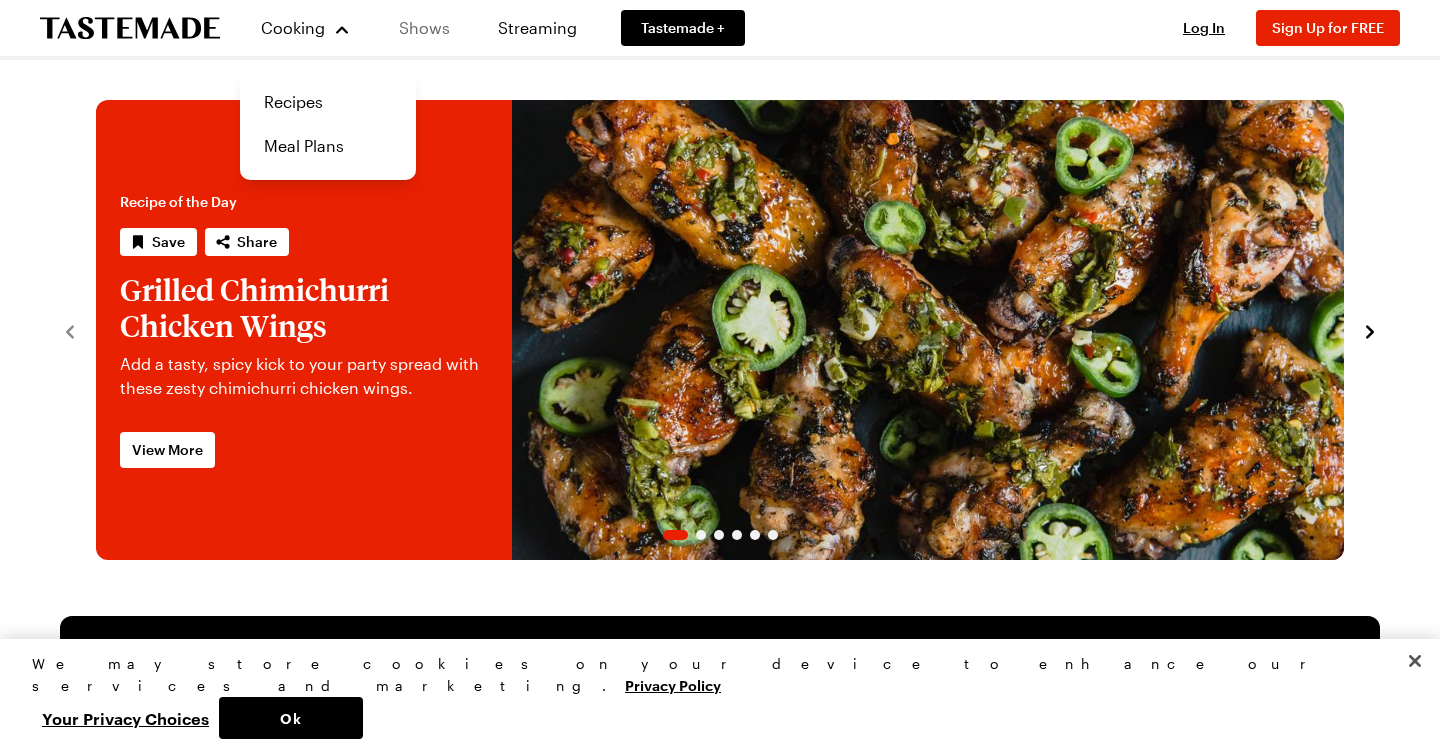 click on "Shows" at bounding box center [424, 28] 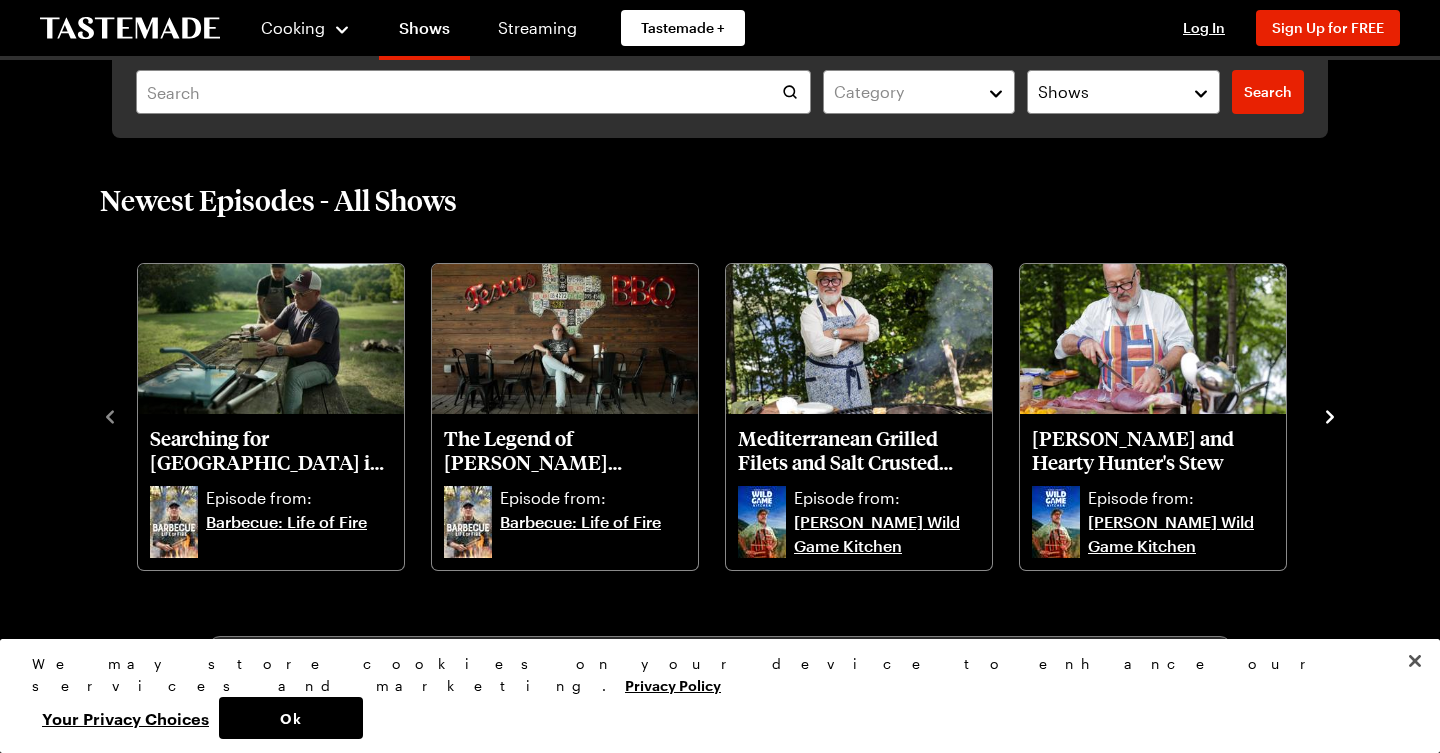 scroll, scrollTop: 538, scrollLeft: 0, axis: vertical 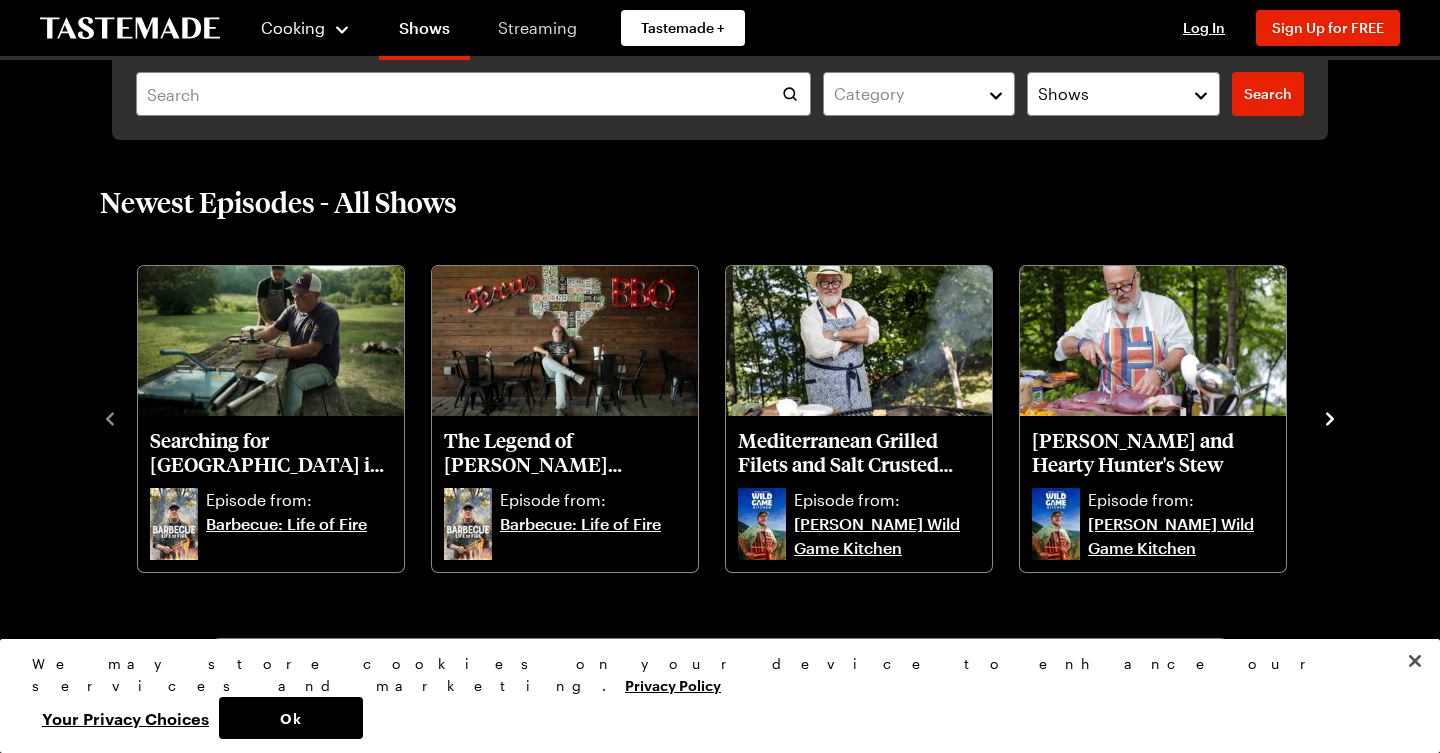 click on "Streaming" at bounding box center [537, 28] 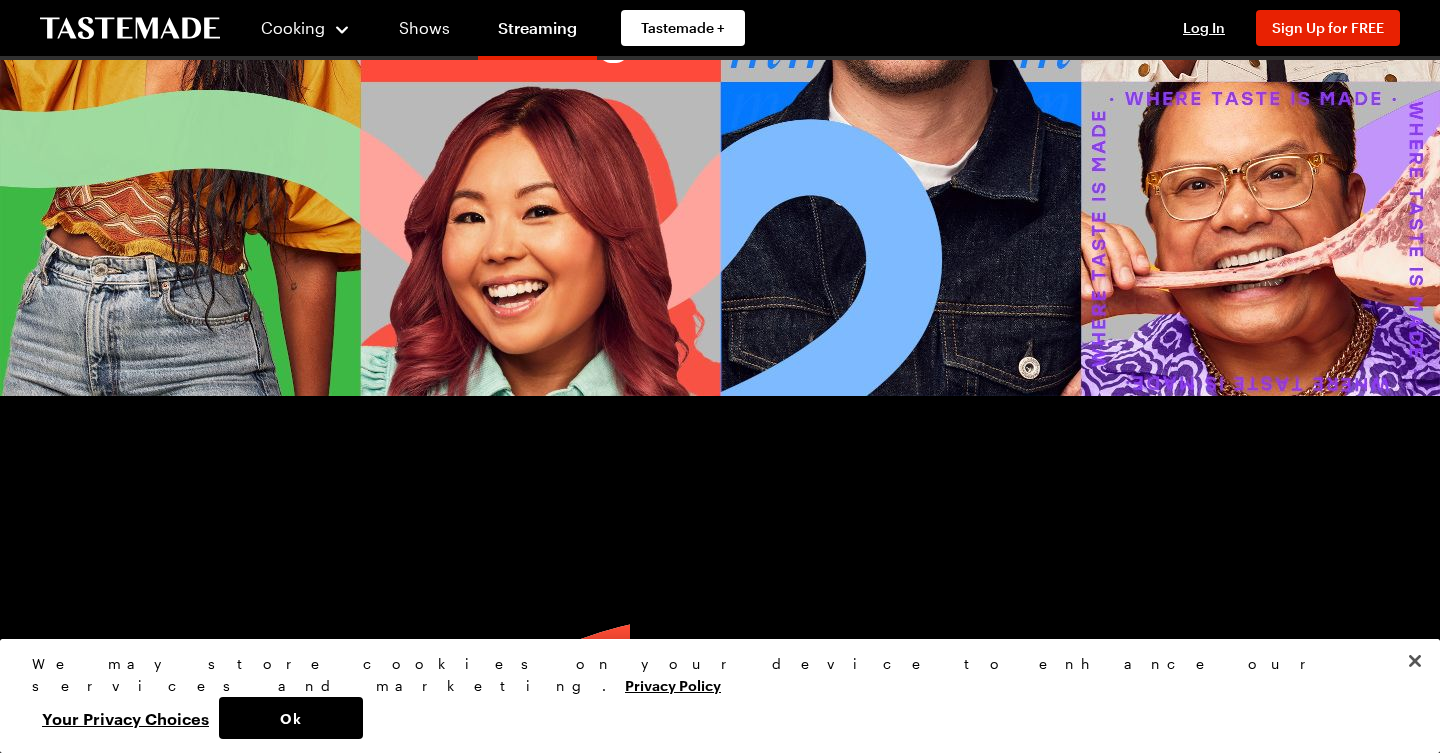 scroll, scrollTop: 267, scrollLeft: 0, axis: vertical 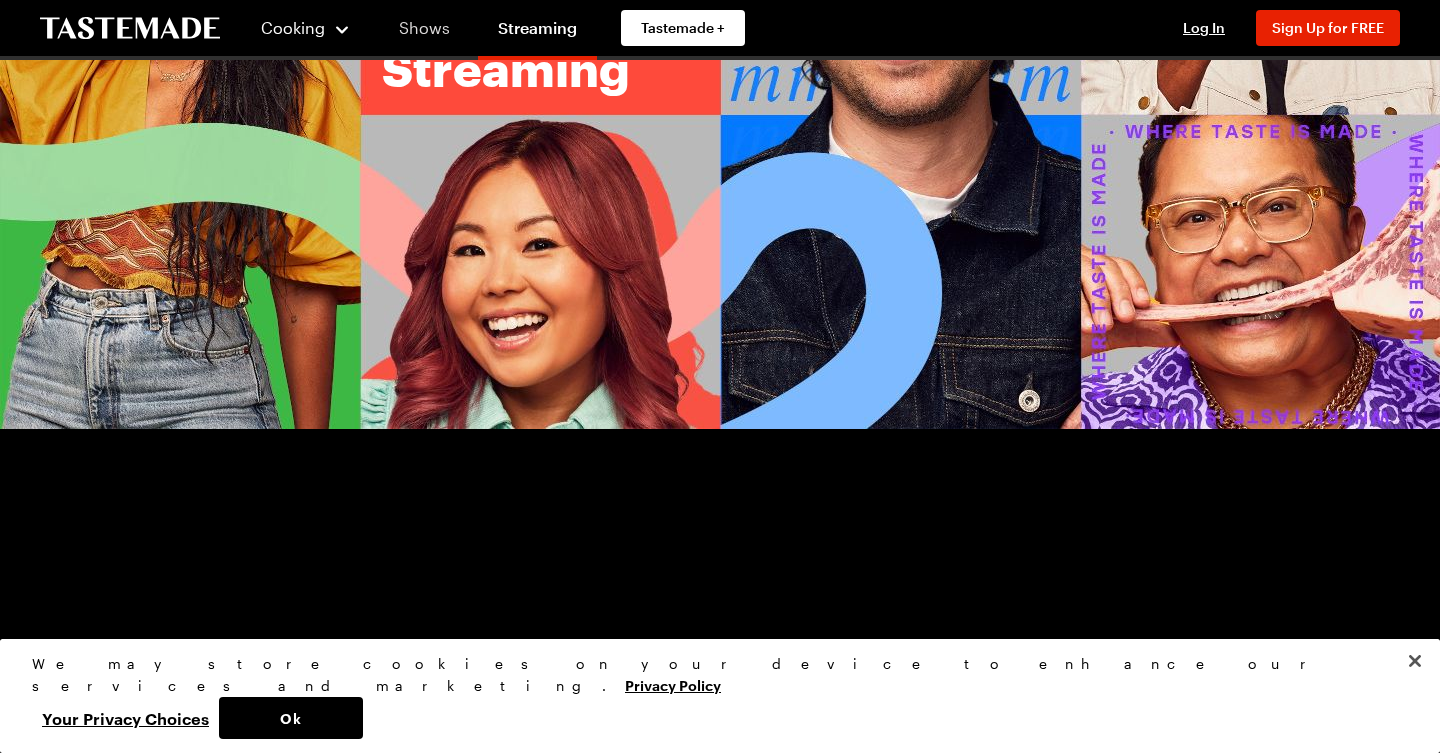 click on "Shows" at bounding box center (424, 28) 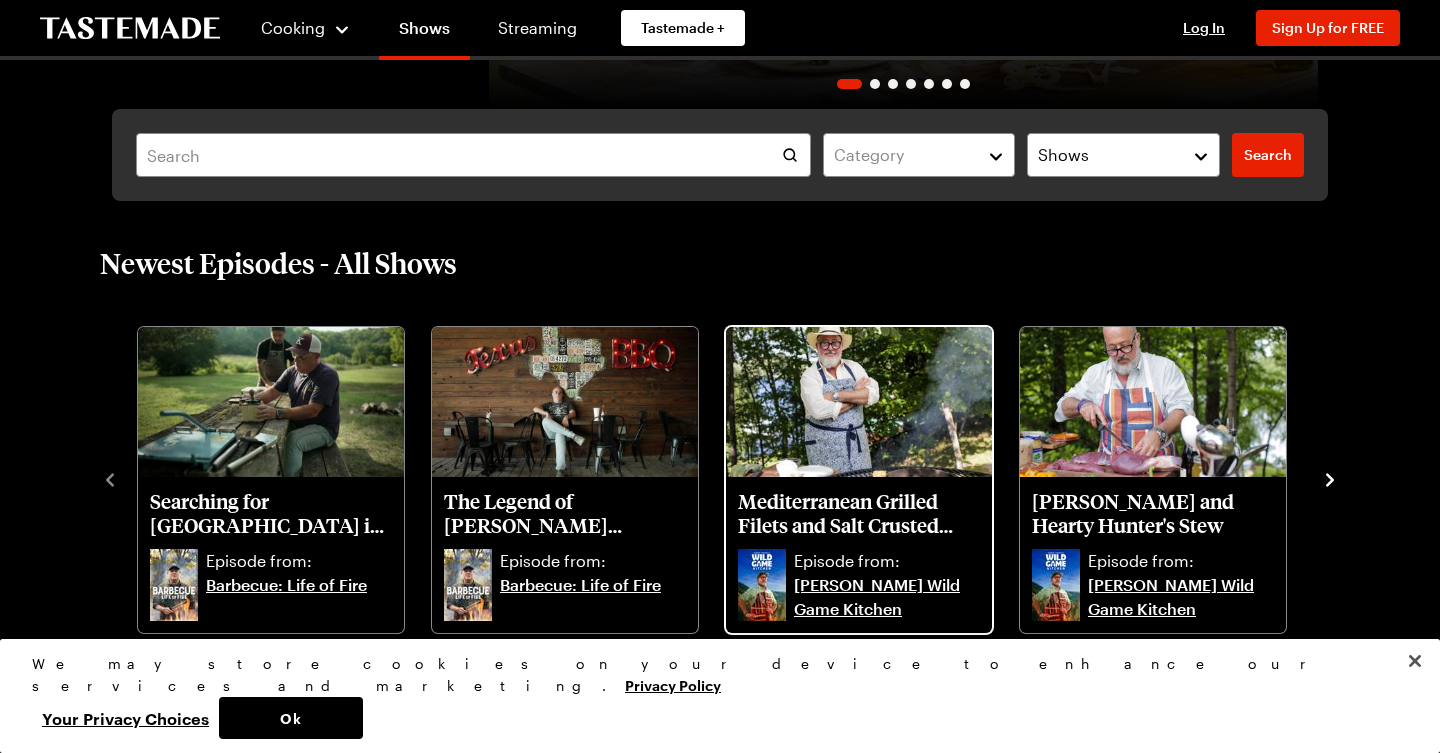 scroll, scrollTop: 416, scrollLeft: 0, axis: vertical 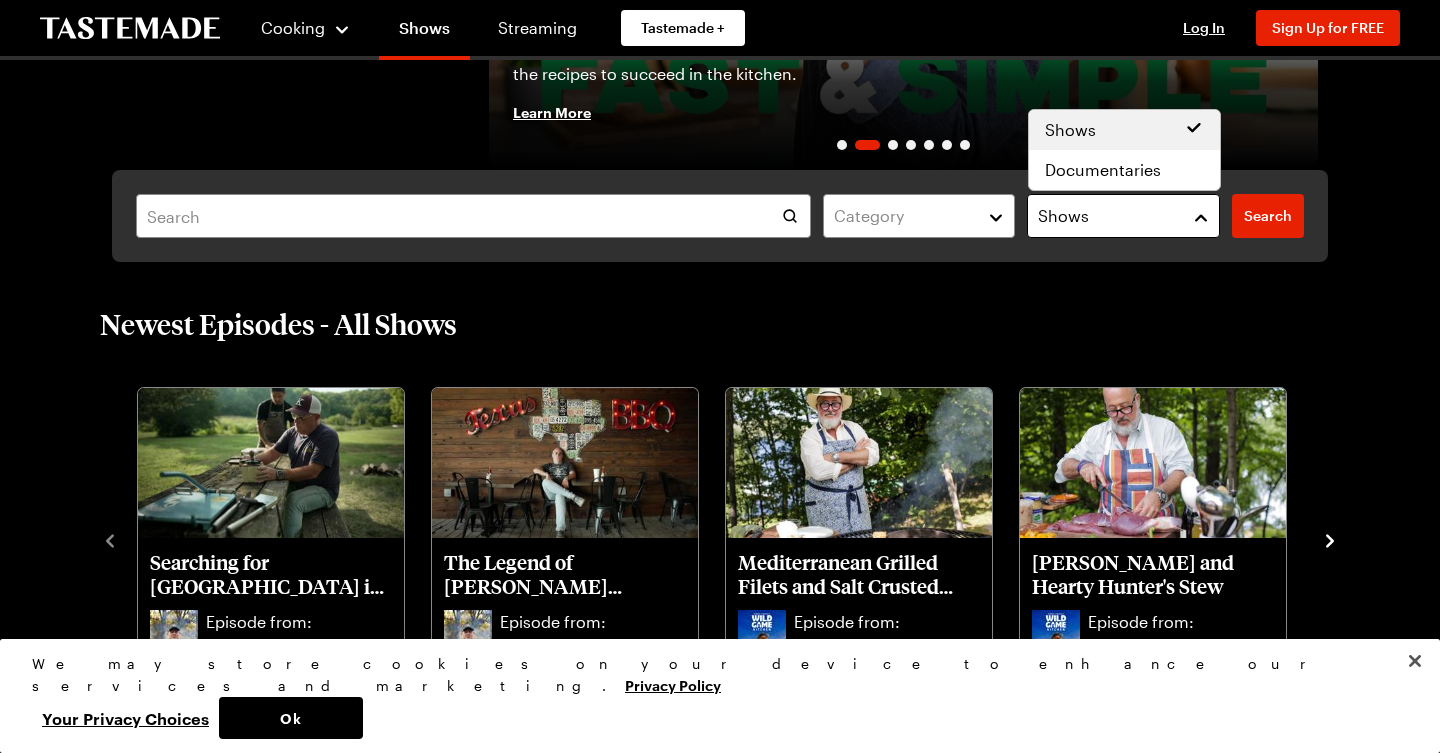 click on "Shows" at bounding box center (1123, 216) 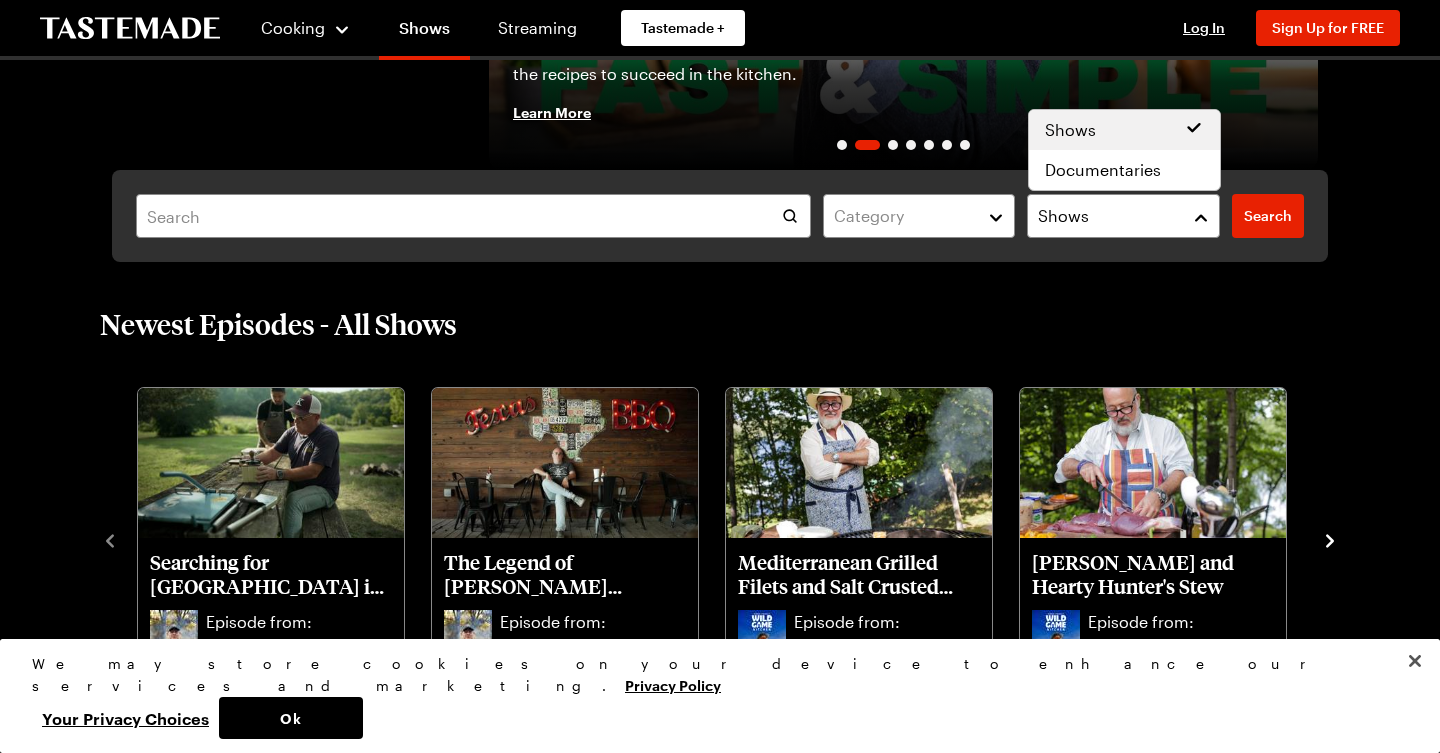 click on "Category Shows Search Search" at bounding box center (720, 216) 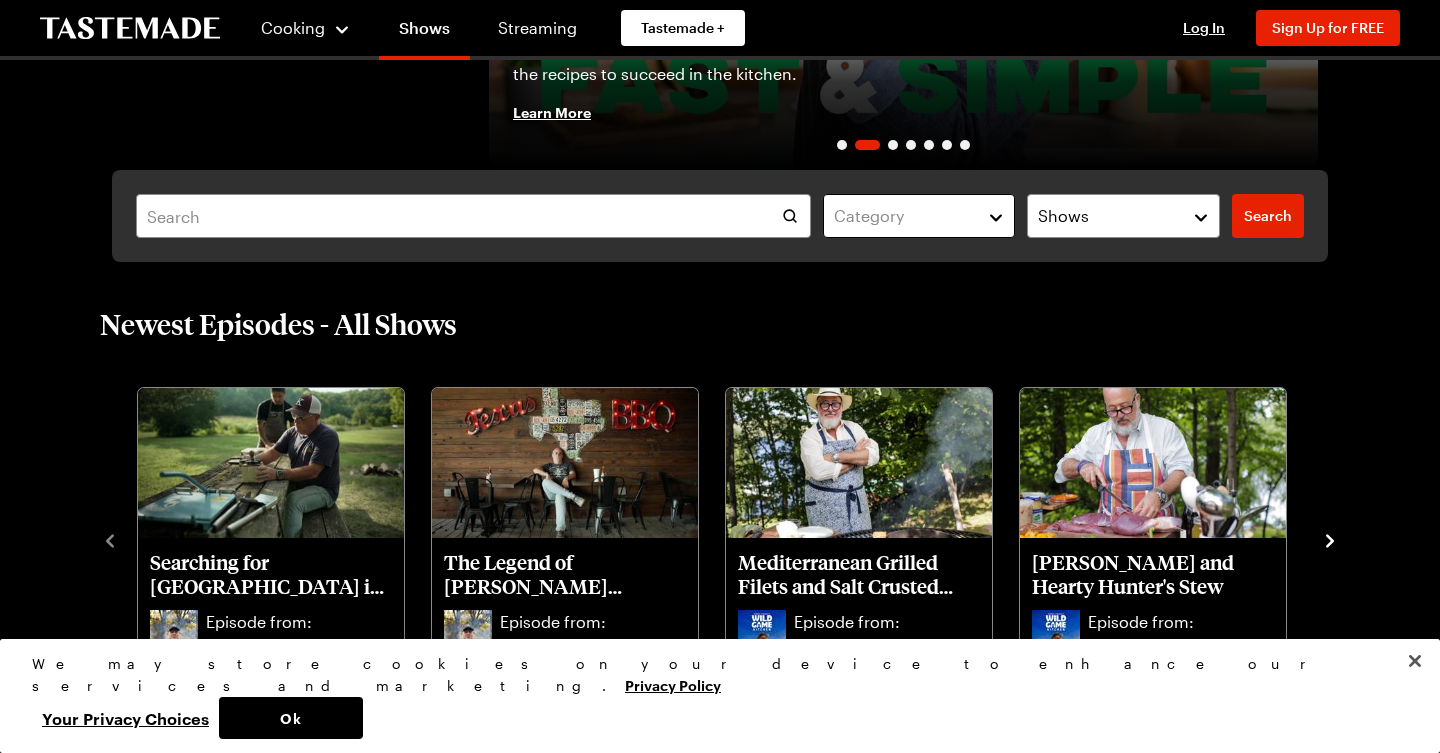 click on "Category" at bounding box center [904, 216] 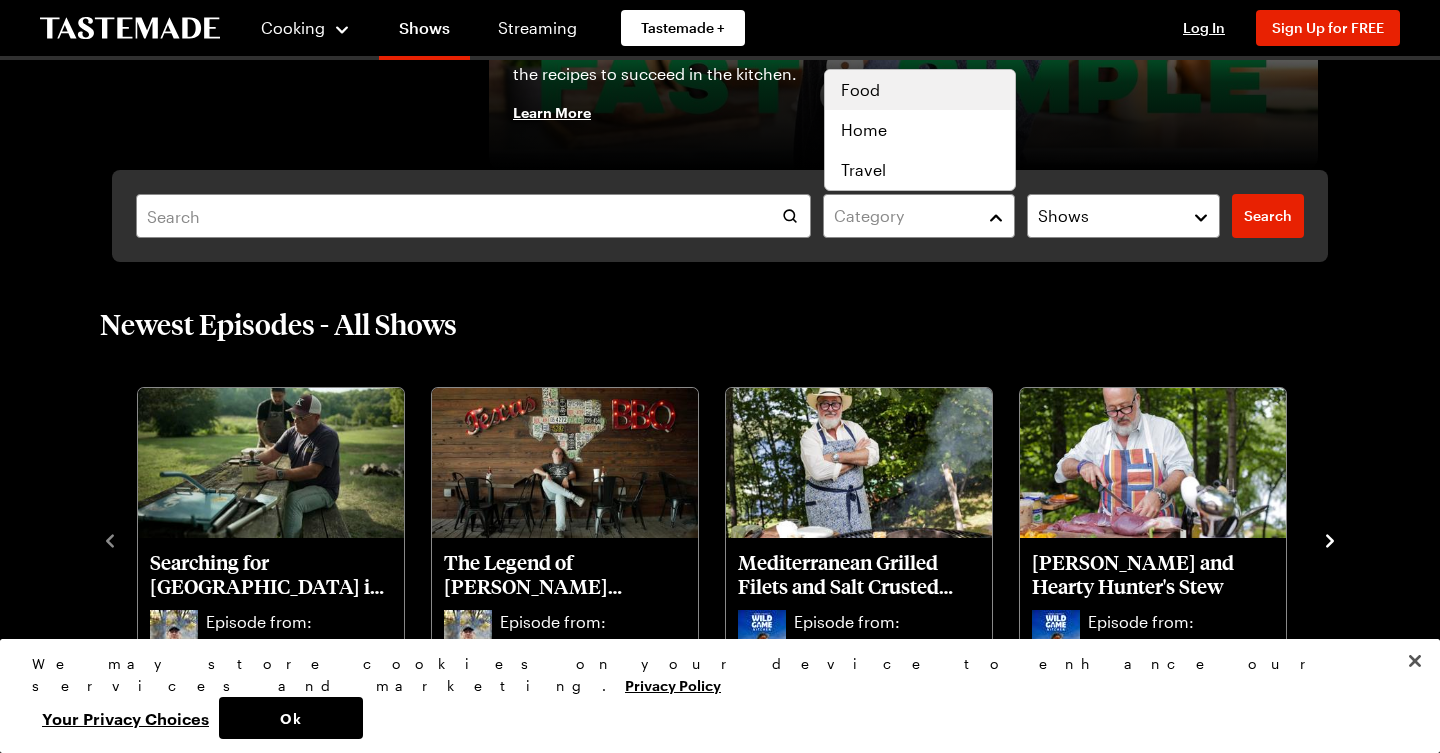 click on "Food" at bounding box center [920, 90] 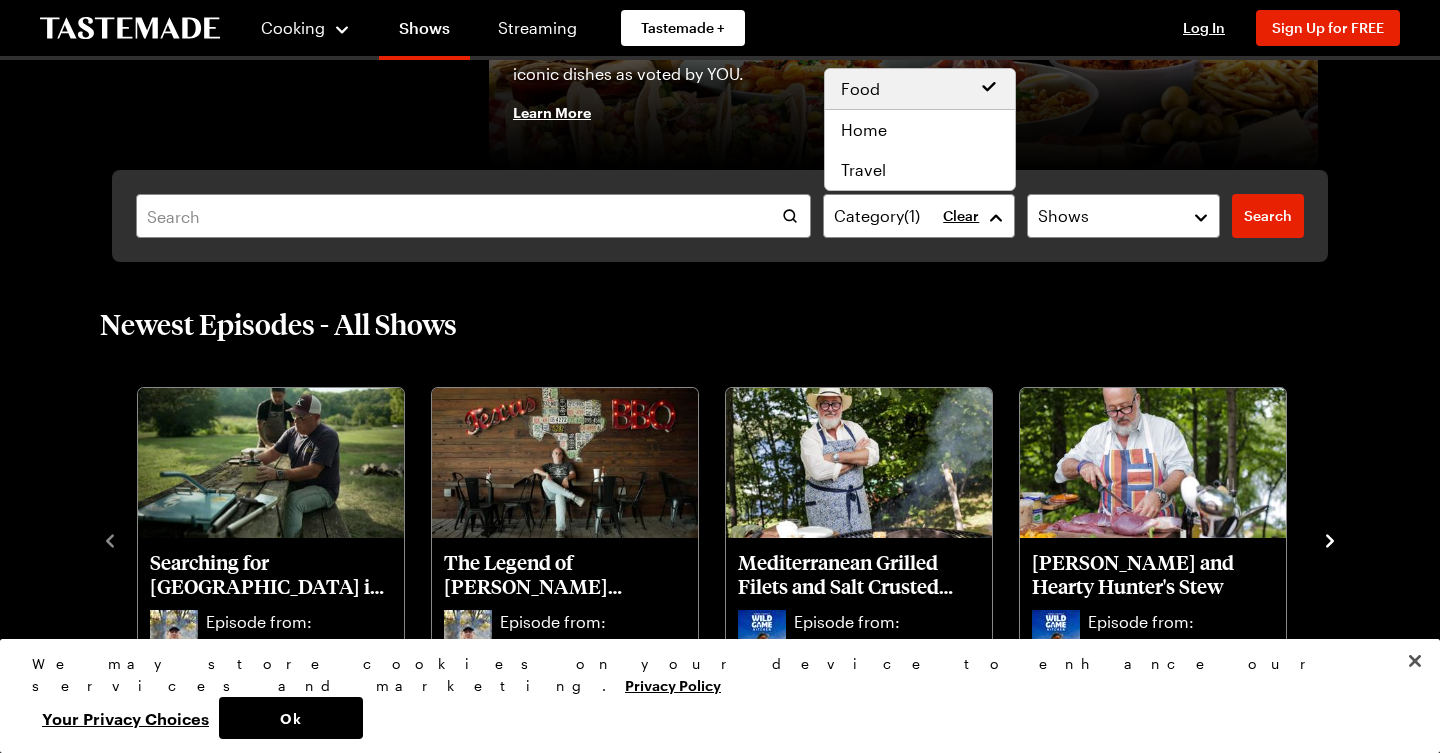 click on "Category  ( 1 ) Clear Shows Search Search" at bounding box center [720, 216] 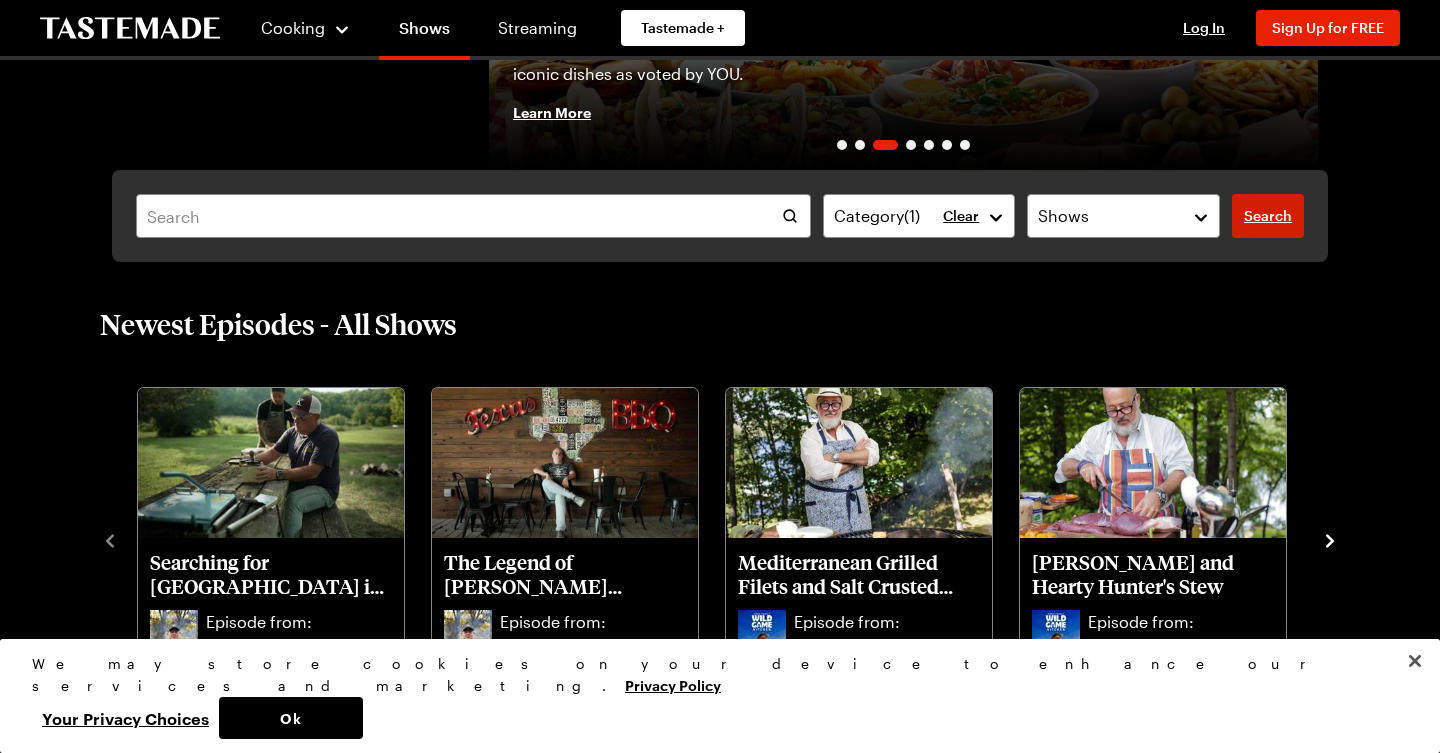 click on "Search" at bounding box center [1268, 216] 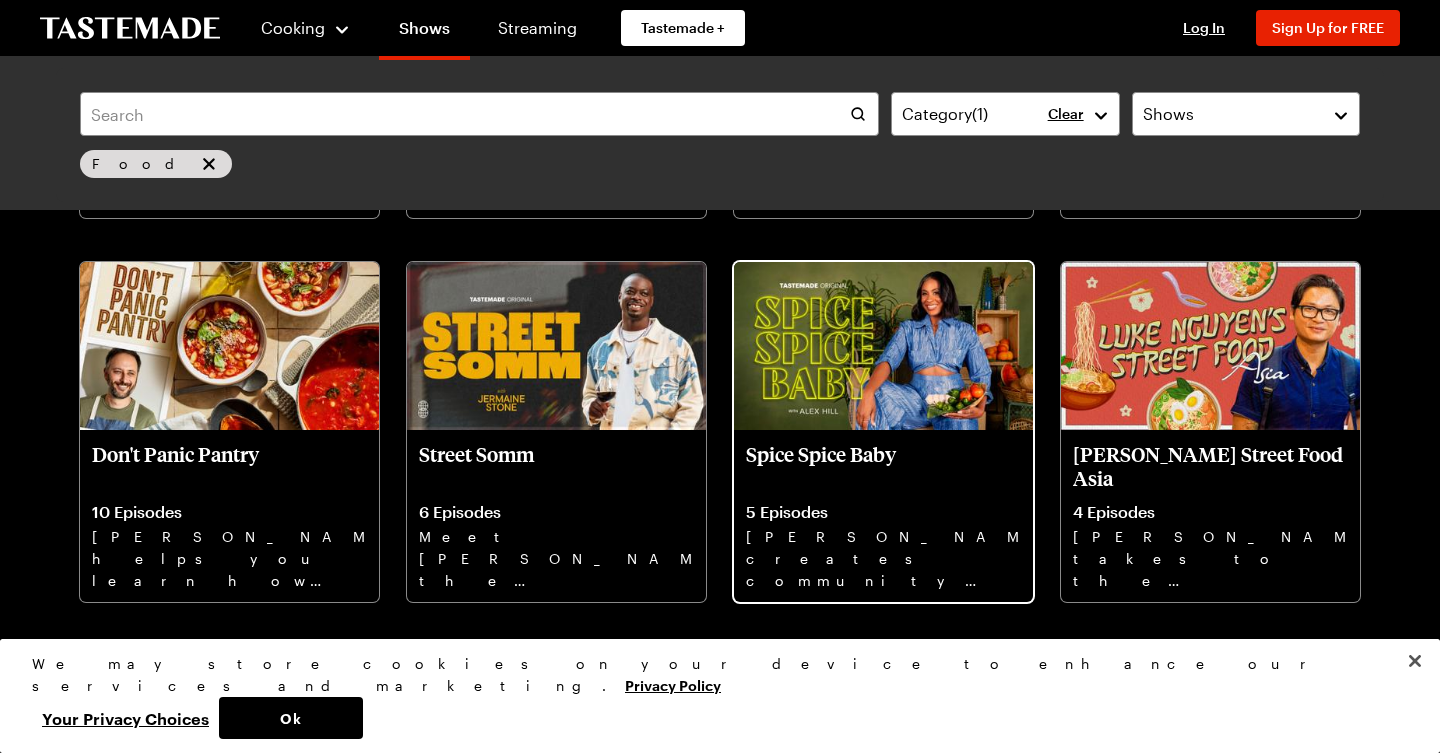 scroll, scrollTop: 2402, scrollLeft: 0, axis: vertical 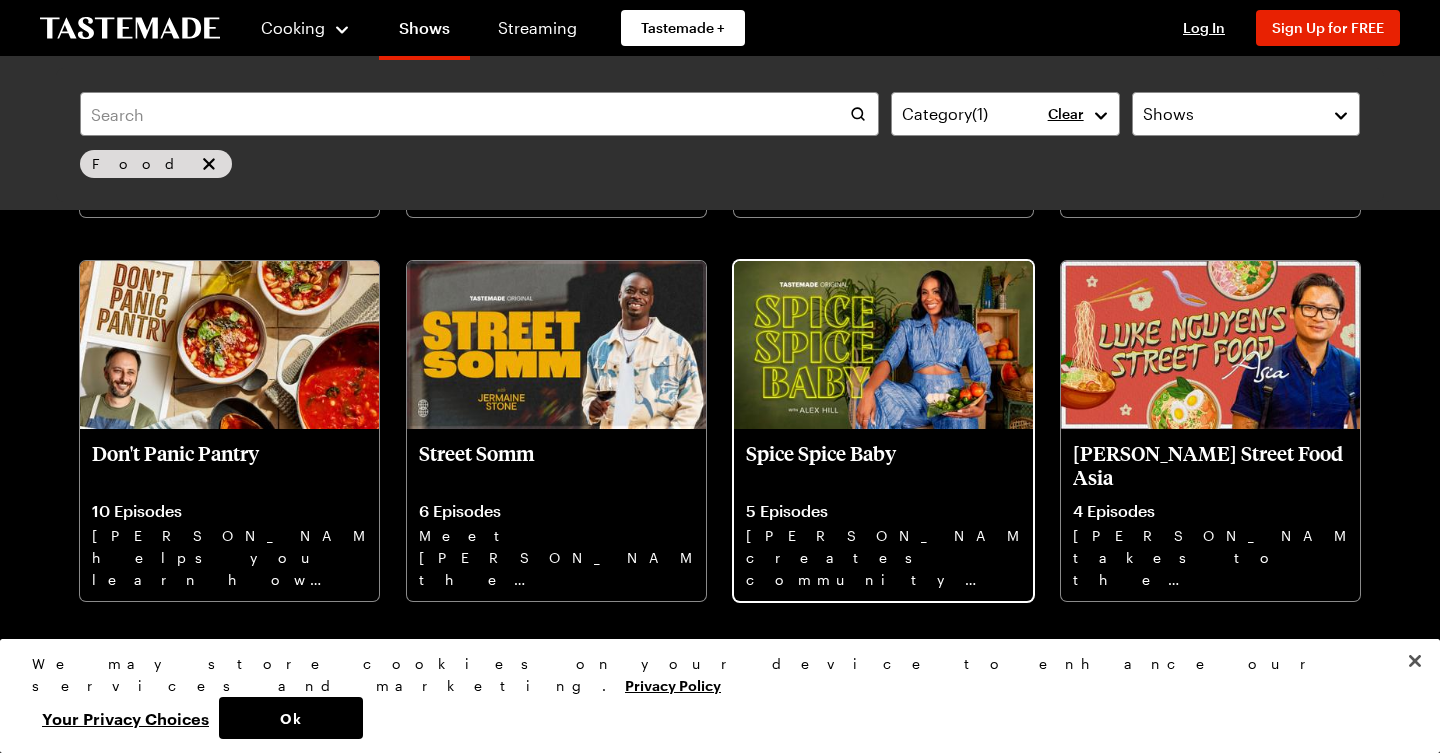 click on "Spice Spice Baby" at bounding box center [883, 465] 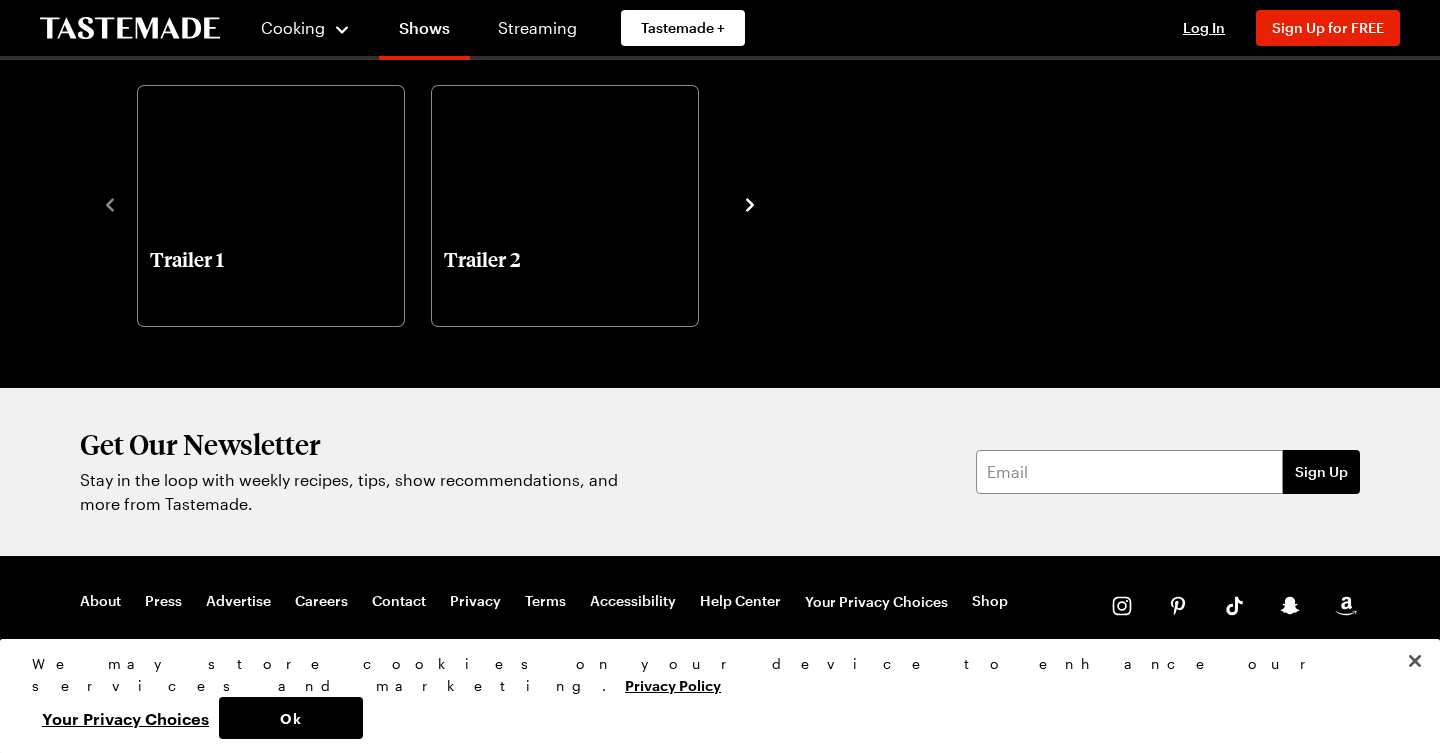 scroll, scrollTop: 0, scrollLeft: 0, axis: both 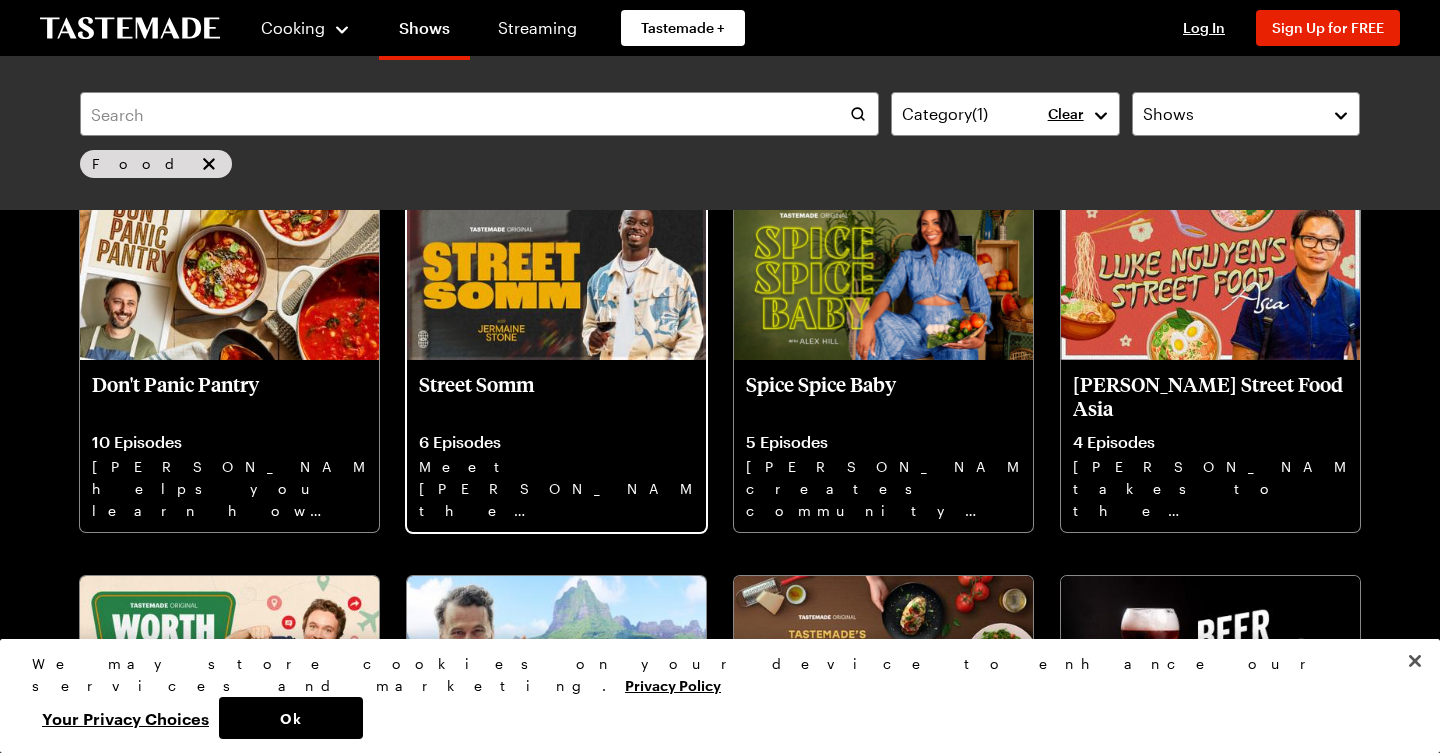 click on "Street Somm" at bounding box center [556, 396] 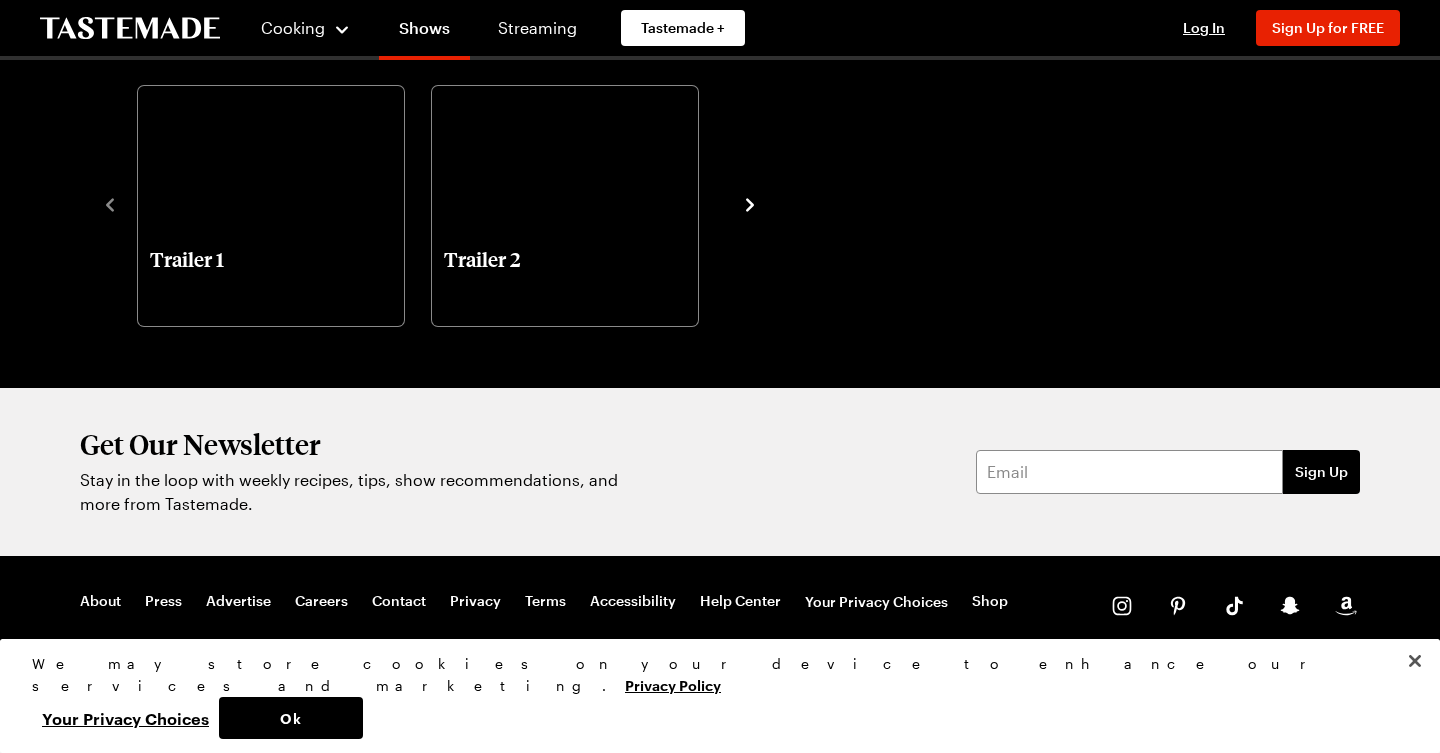 scroll, scrollTop: 0, scrollLeft: 0, axis: both 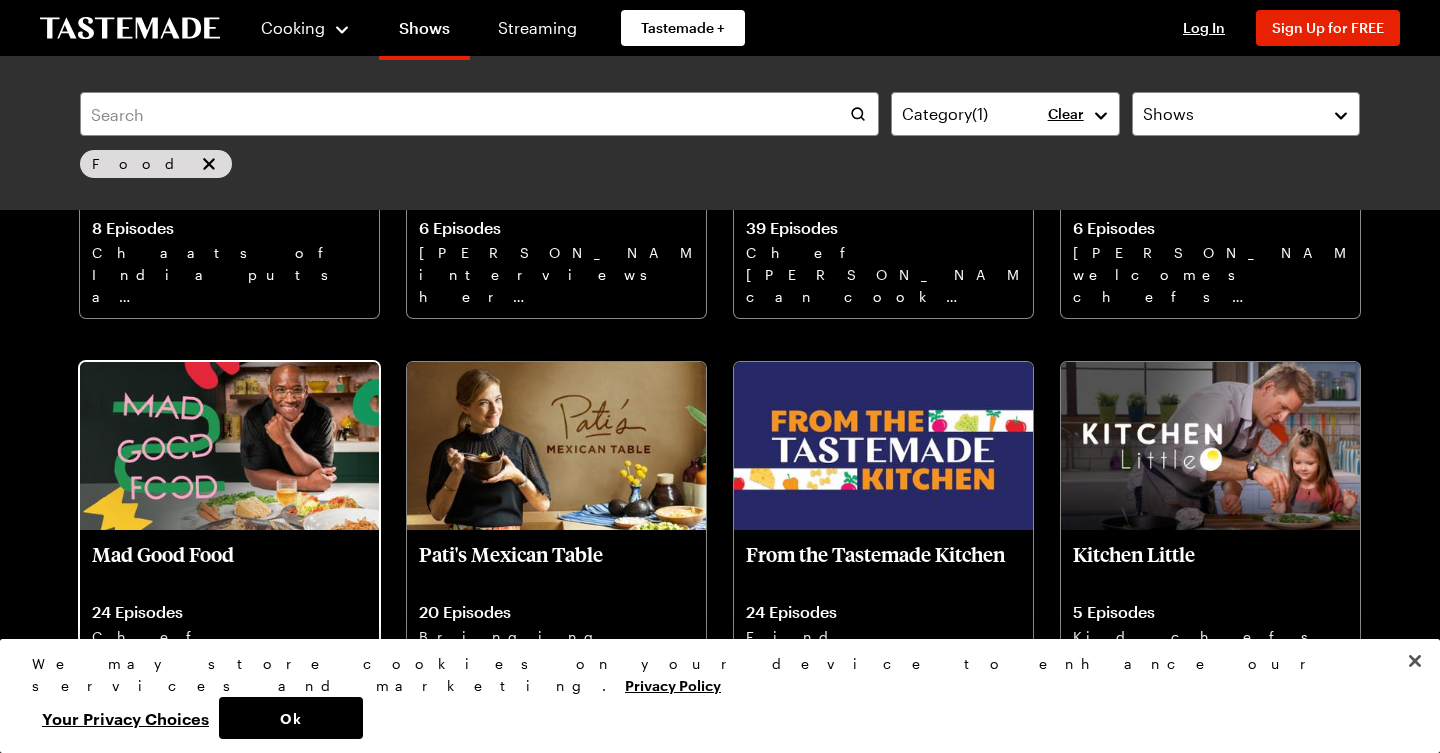click on "Mad Good Food" at bounding box center [229, 566] 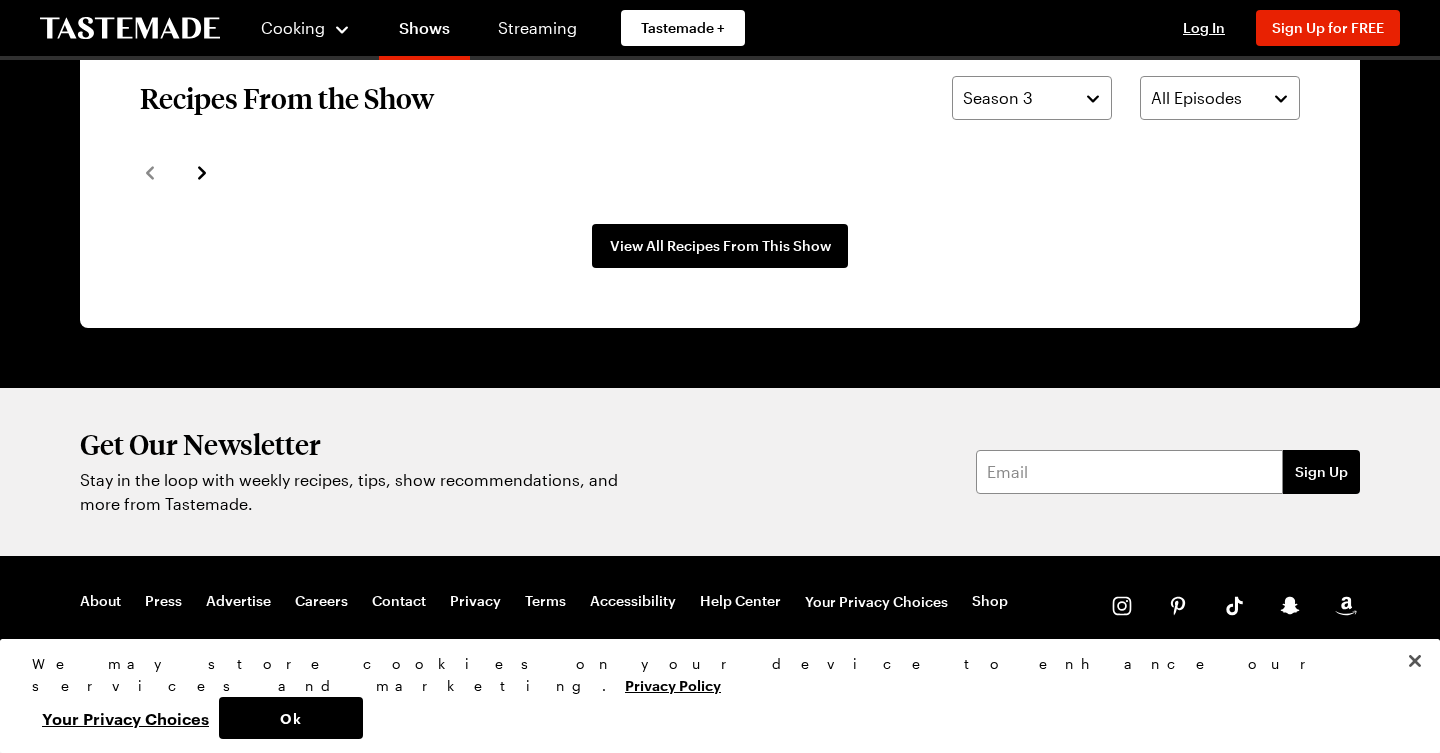 scroll, scrollTop: 0, scrollLeft: 0, axis: both 